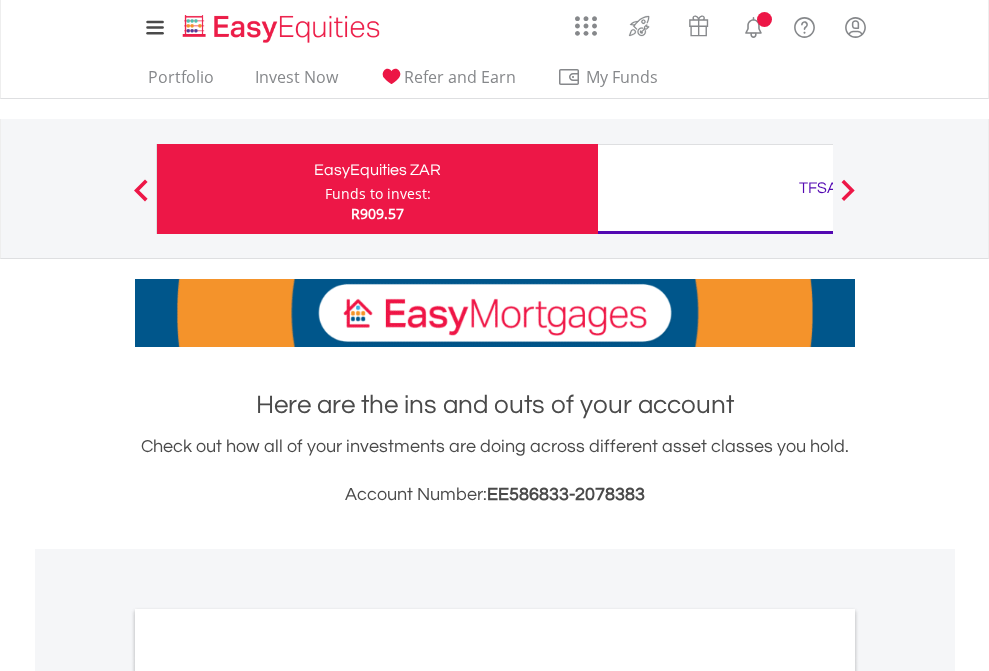 scroll, scrollTop: 0, scrollLeft: 0, axis: both 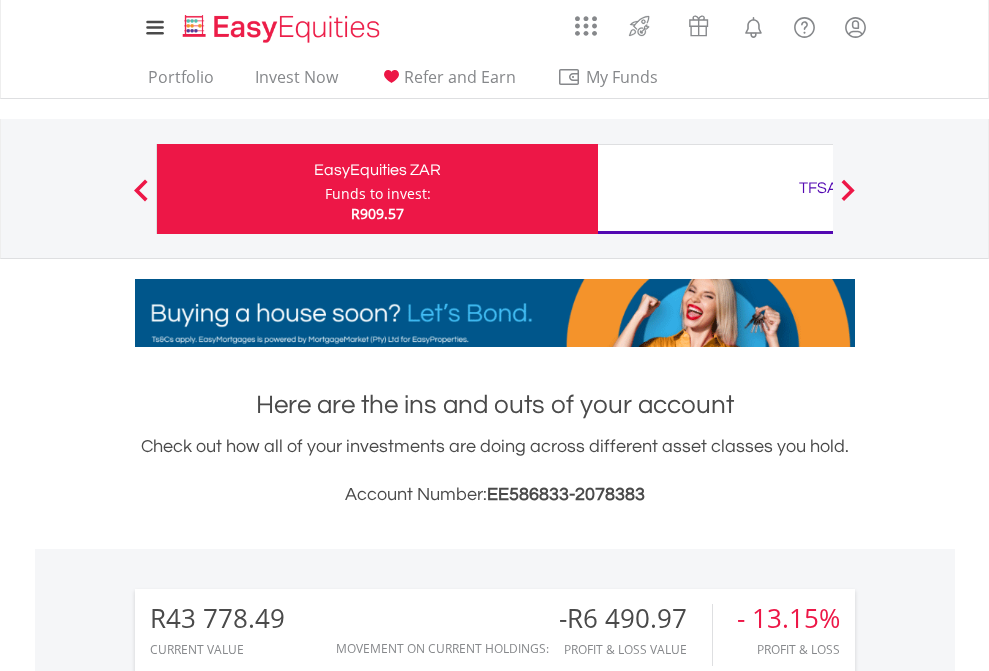 click on "Funds to invest:" at bounding box center (378, 194) 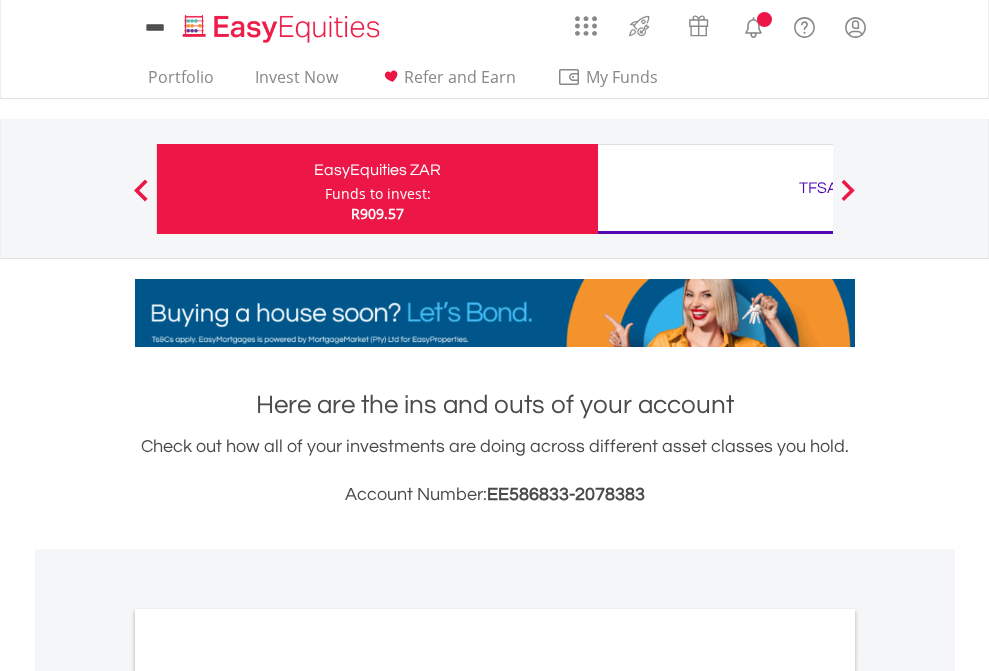 scroll, scrollTop: 0, scrollLeft: 0, axis: both 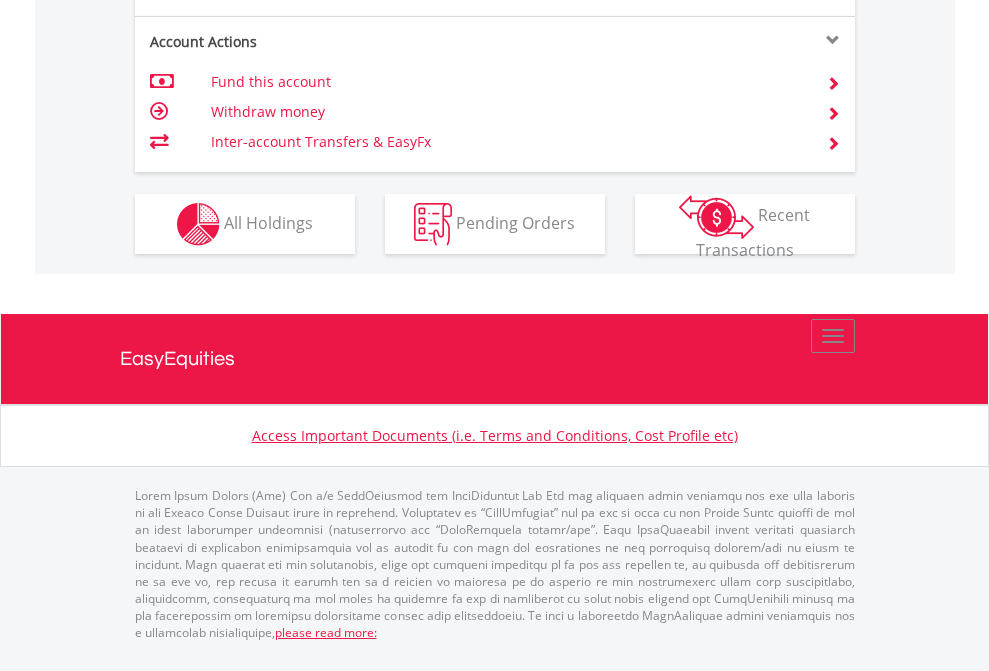 click on "Investment types" at bounding box center (706, -337) 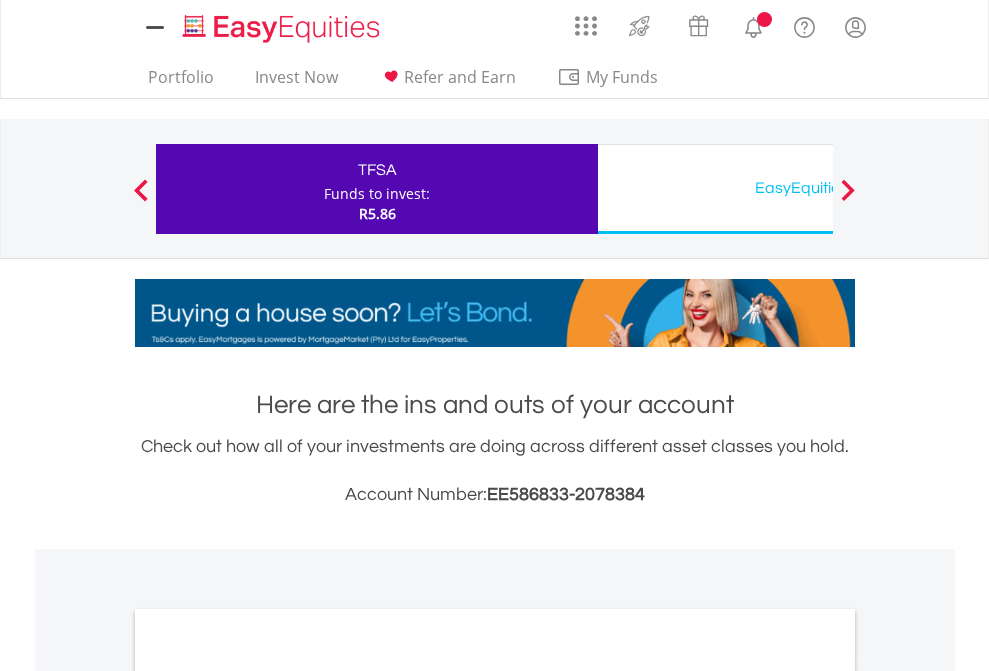 scroll, scrollTop: 0, scrollLeft: 0, axis: both 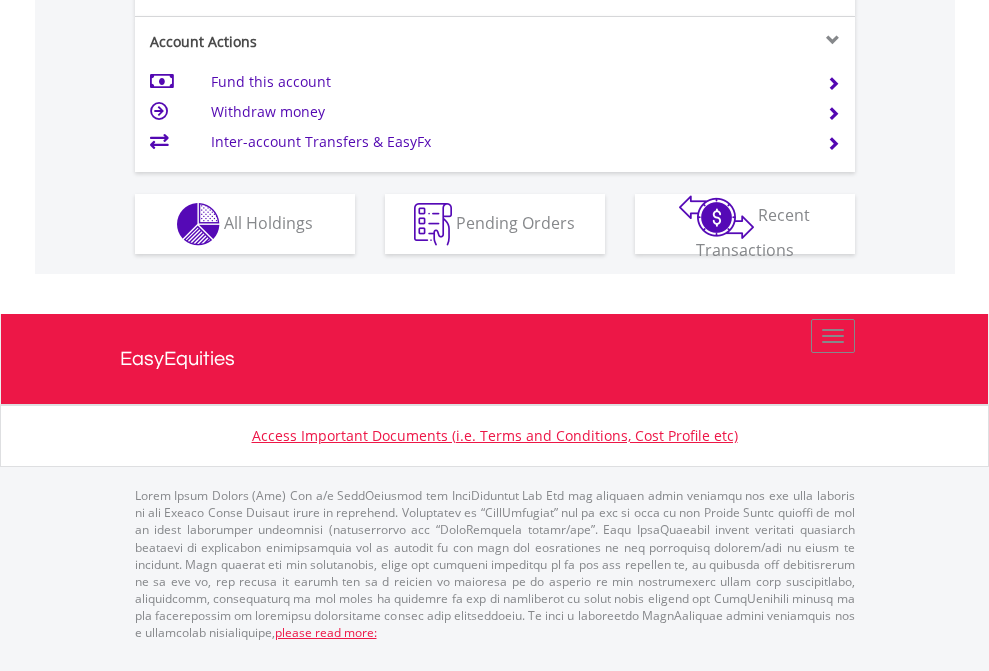click on "Investment types" at bounding box center [706, -337] 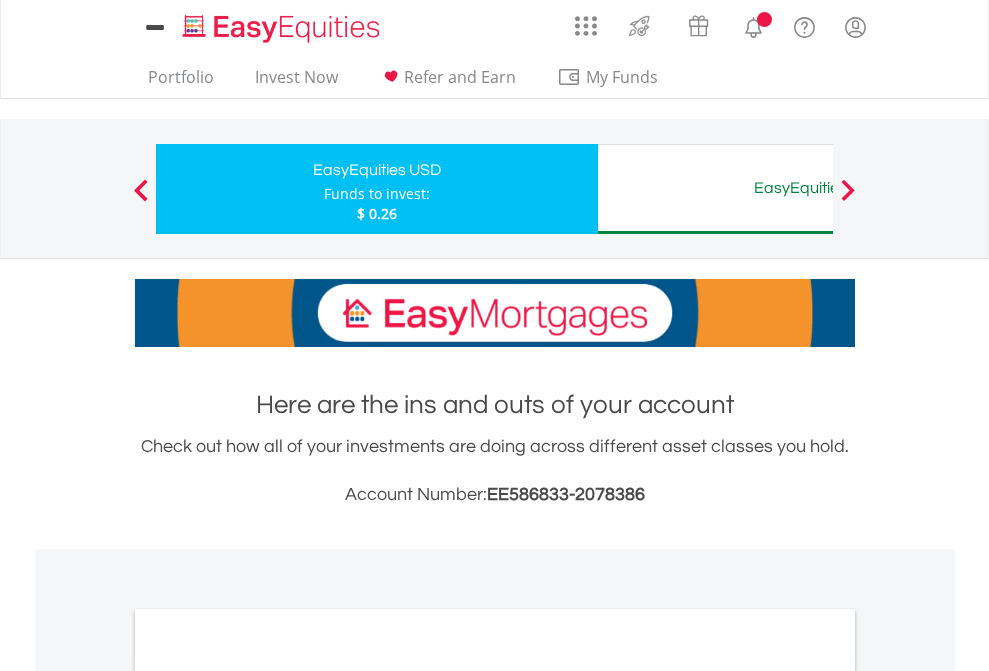scroll, scrollTop: 0, scrollLeft: 0, axis: both 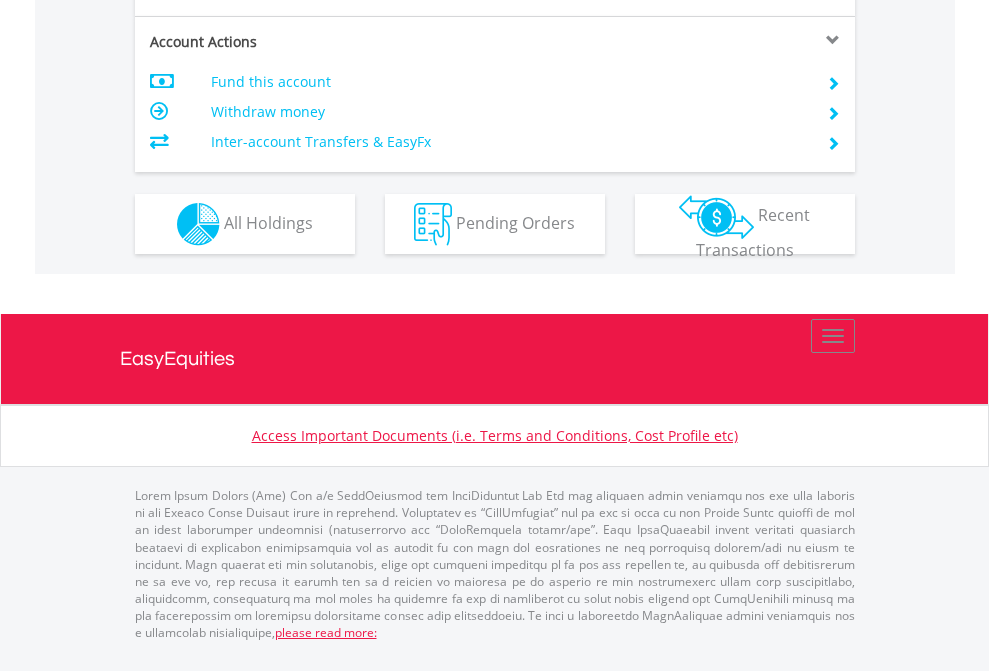 click on "Investment types" at bounding box center (706, -337) 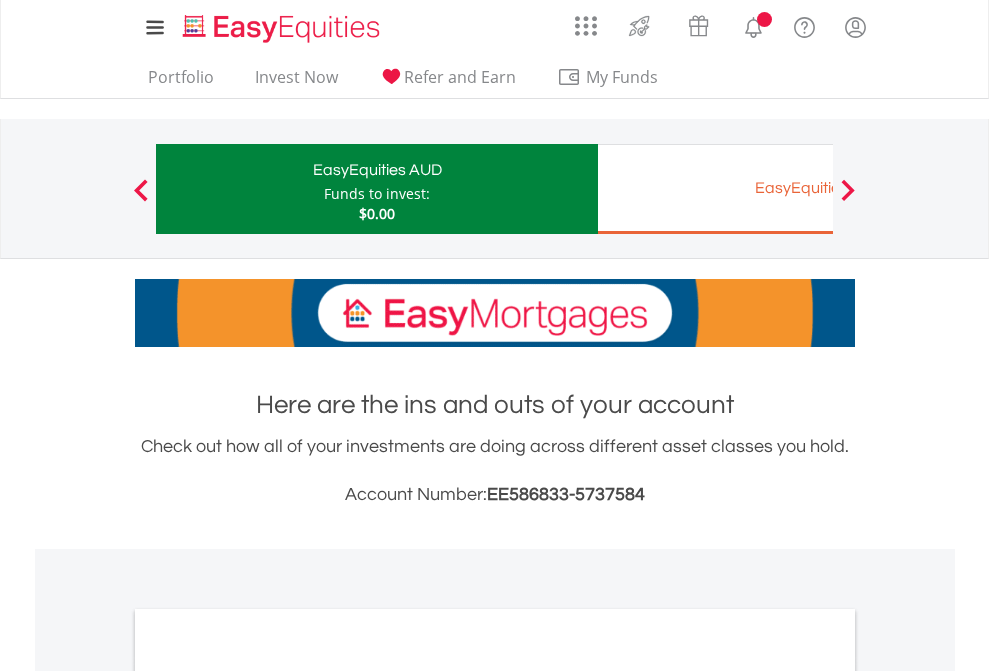 scroll, scrollTop: 0, scrollLeft: 0, axis: both 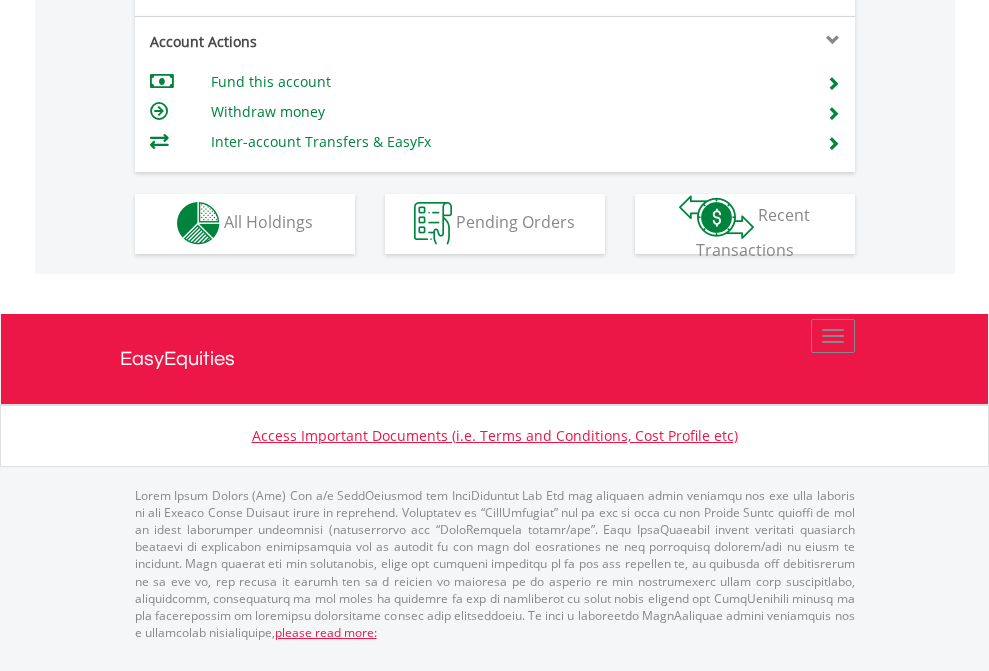 click on "Investment types" at bounding box center (706, -353) 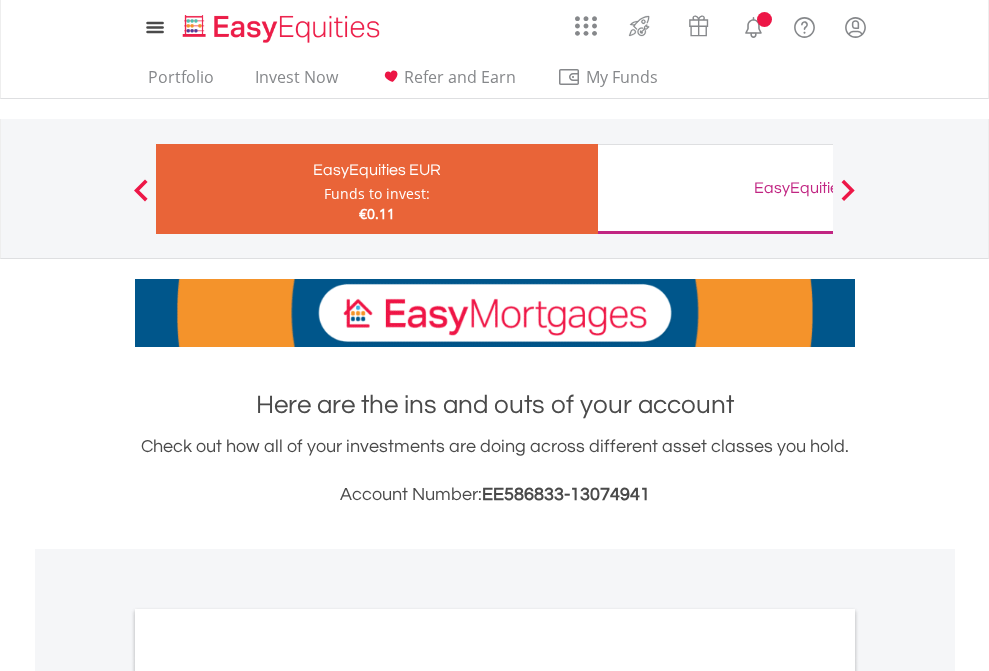 scroll, scrollTop: 0, scrollLeft: 0, axis: both 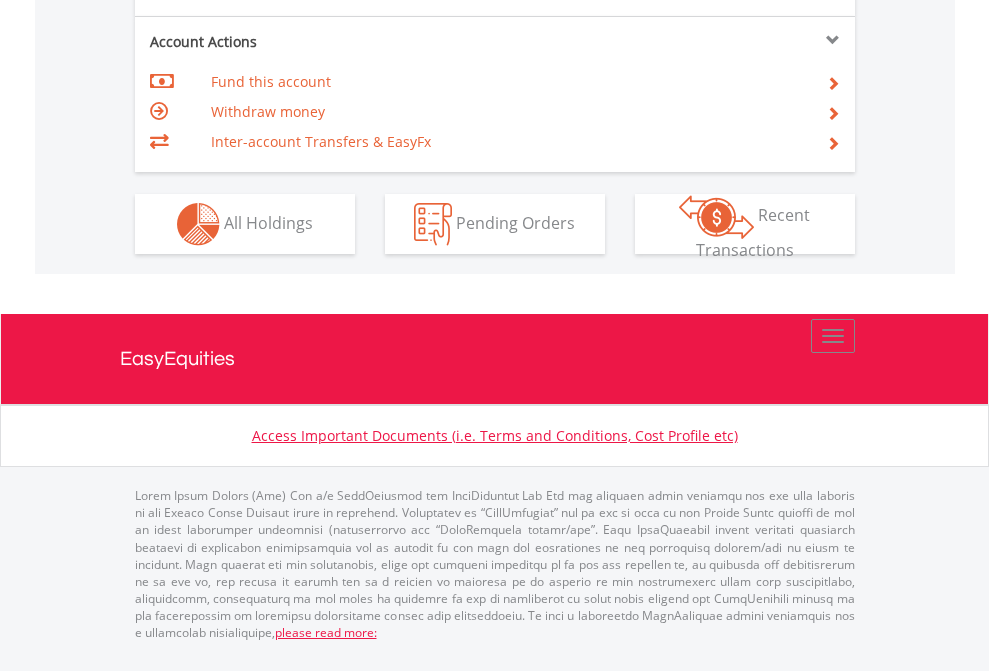 click on "Investment types" at bounding box center [706, -337] 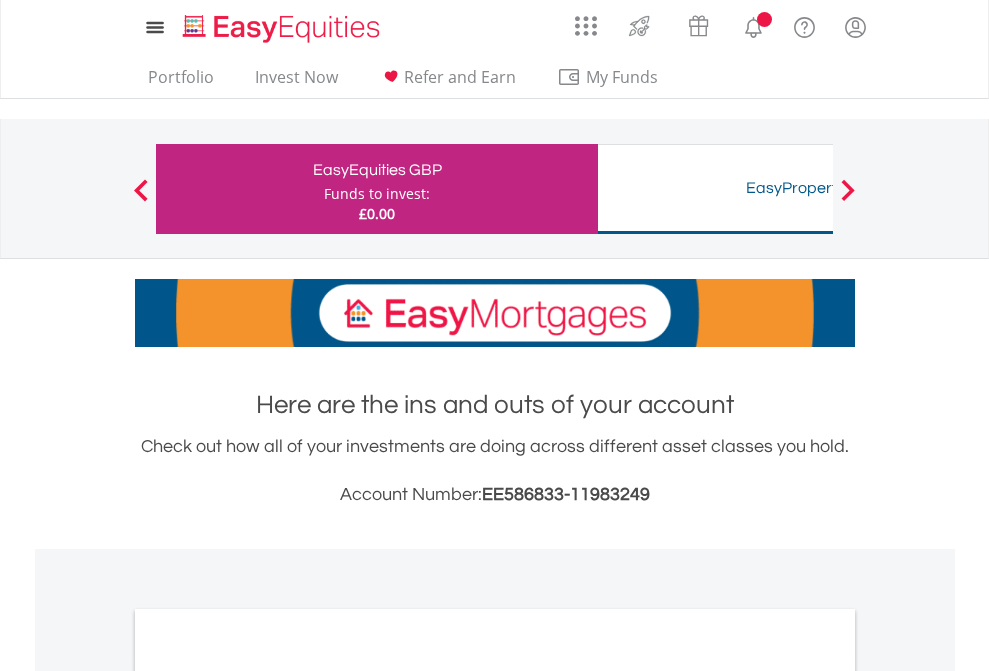 scroll, scrollTop: 0, scrollLeft: 0, axis: both 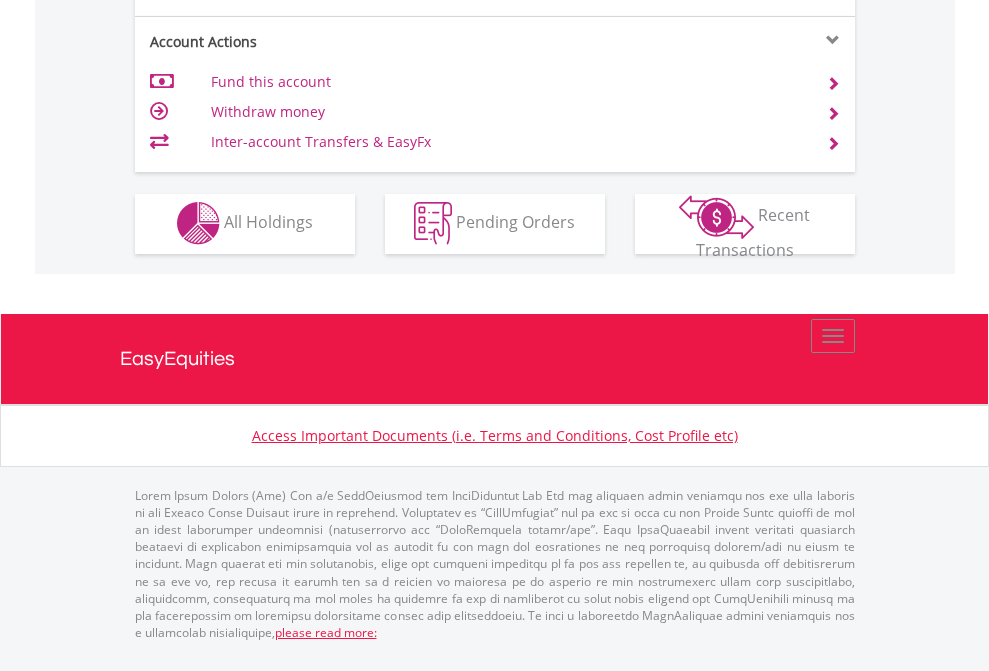 click on "Investment types" at bounding box center [706, -353] 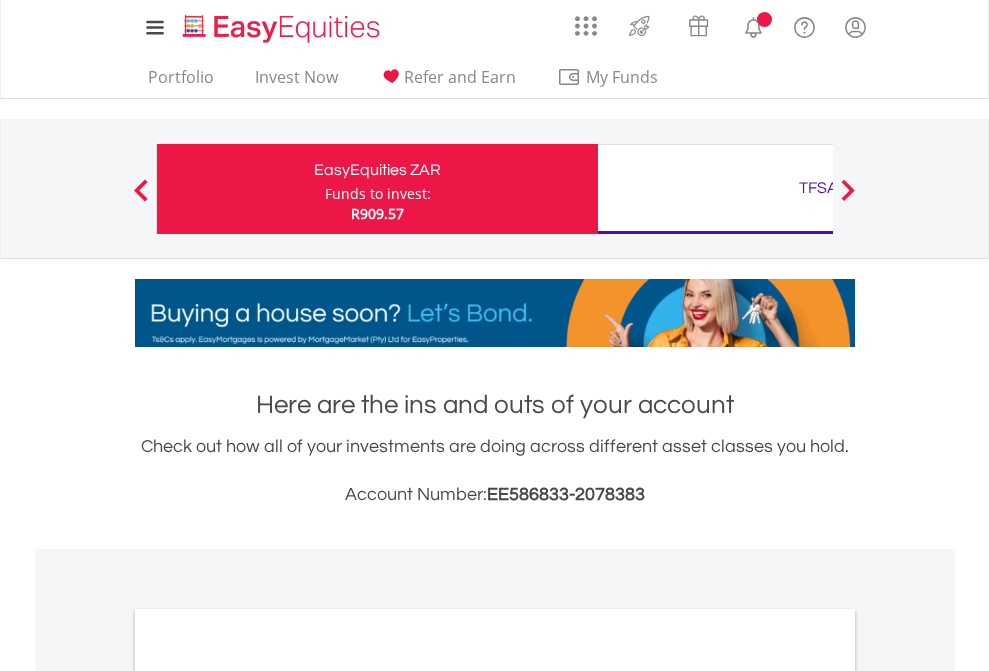 click on "All Holdings" at bounding box center (268, 1096) 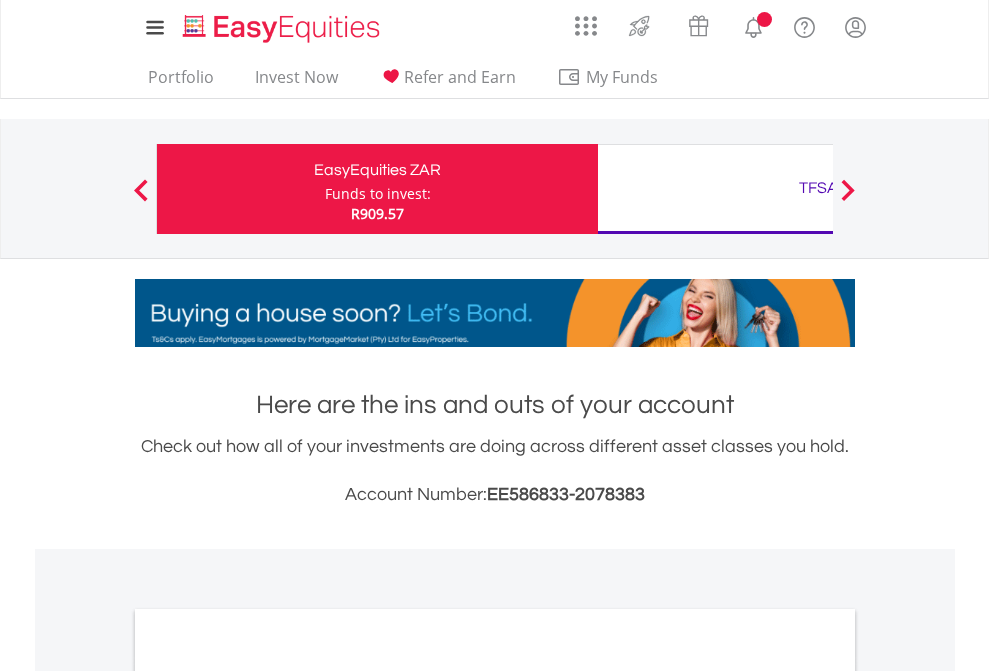 scroll, scrollTop: 1202, scrollLeft: 0, axis: vertical 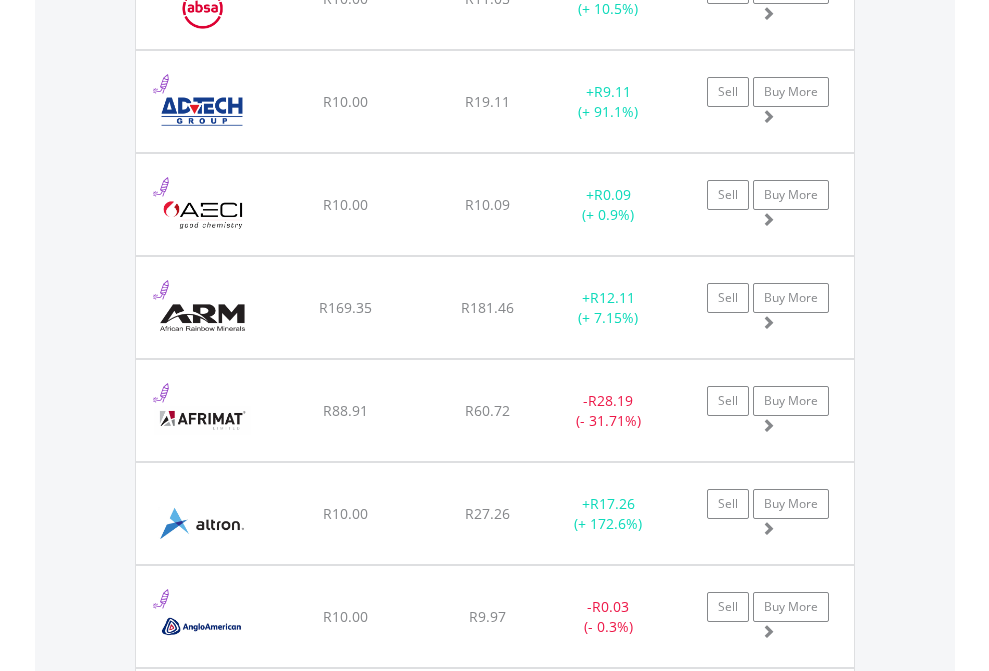 click on "TFSA" at bounding box center [818, -2196] 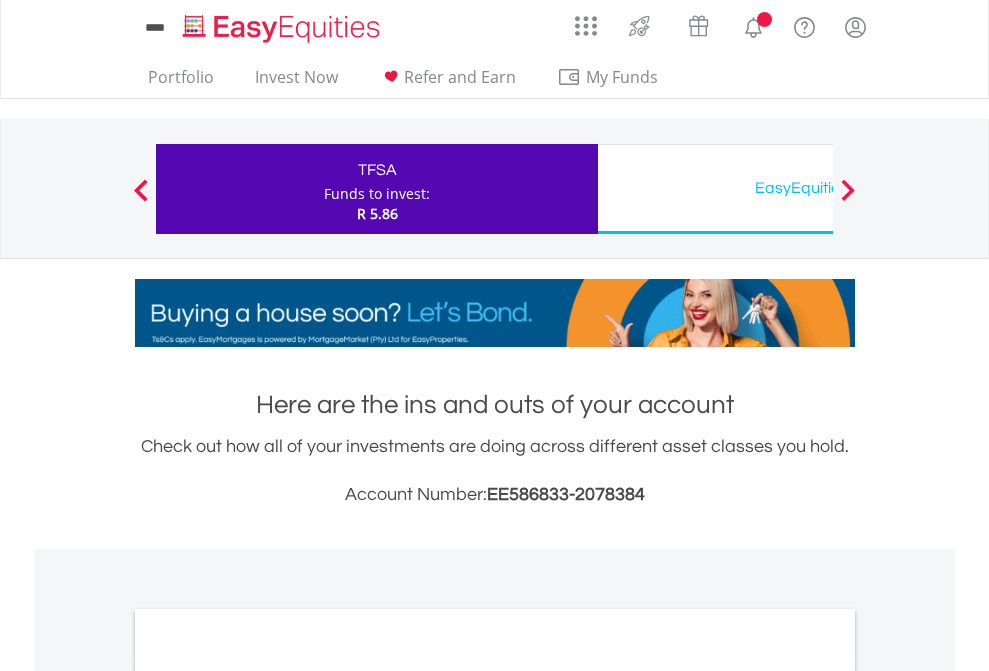 click on "All Holdings" at bounding box center (268, 1096) 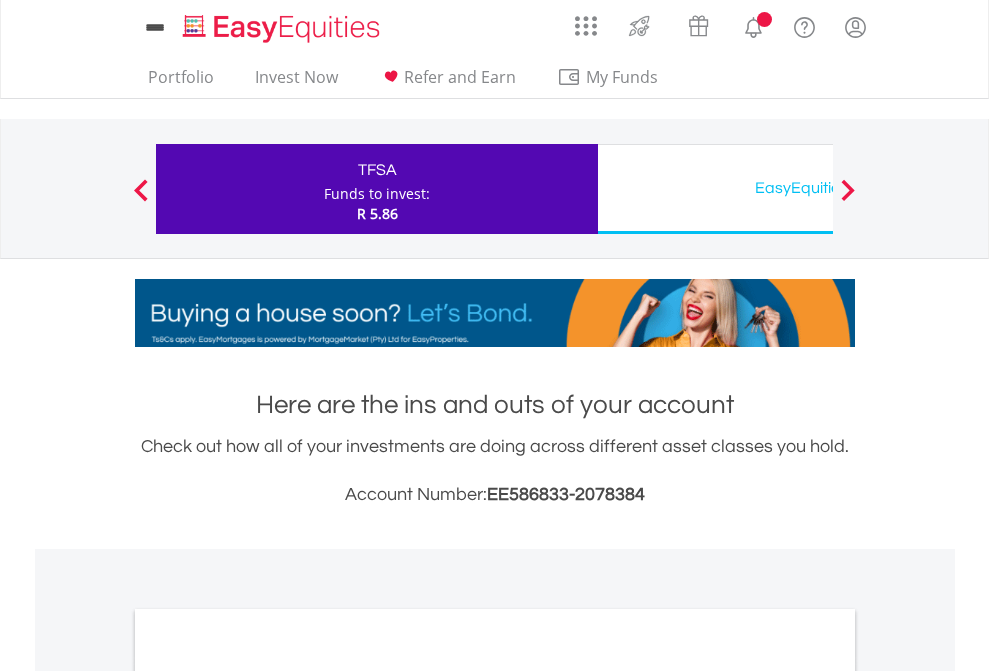 scroll, scrollTop: 1202, scrollLeft: 0, axis: vertical 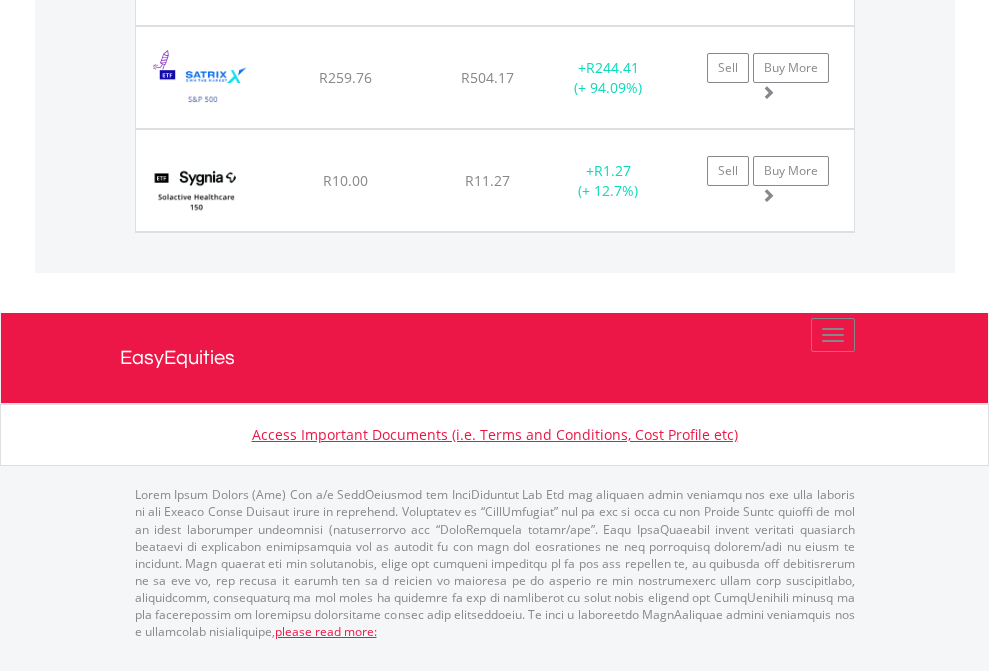 click on "EasyEquities USD" at bounding box center [818, -1625] 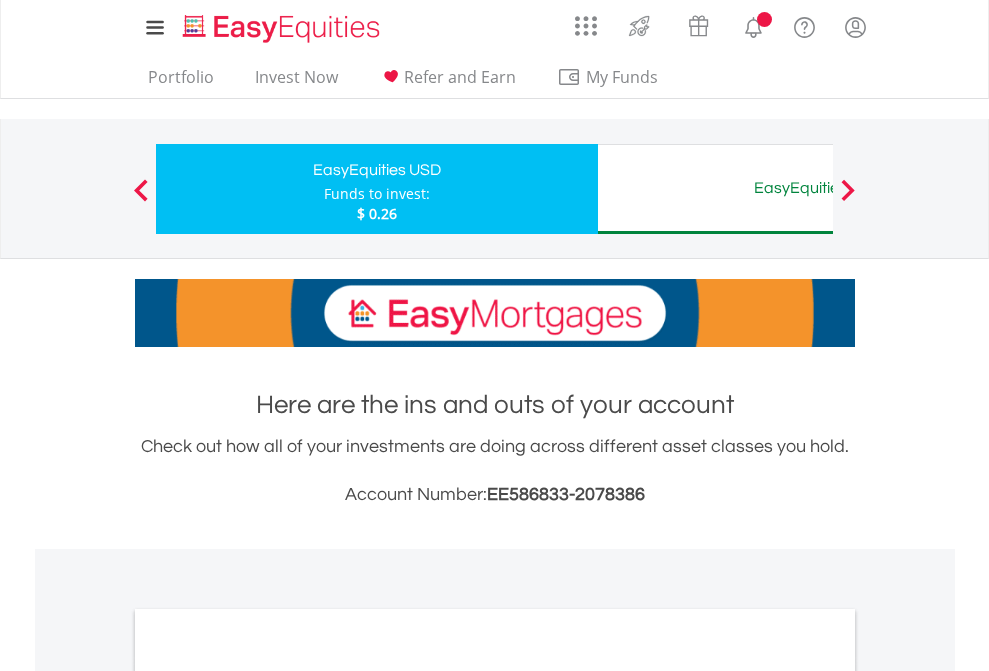 scroll, scrollTop: 1202, scrollLeft: 0, axis: vertical 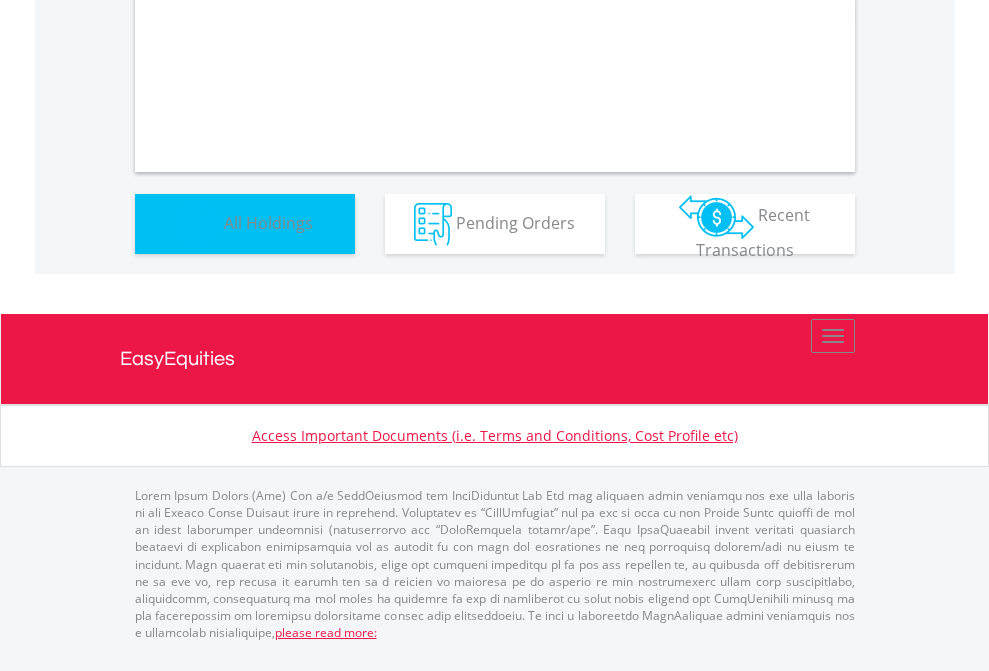 click on "All Holdings" at bounding box center [268, 222] 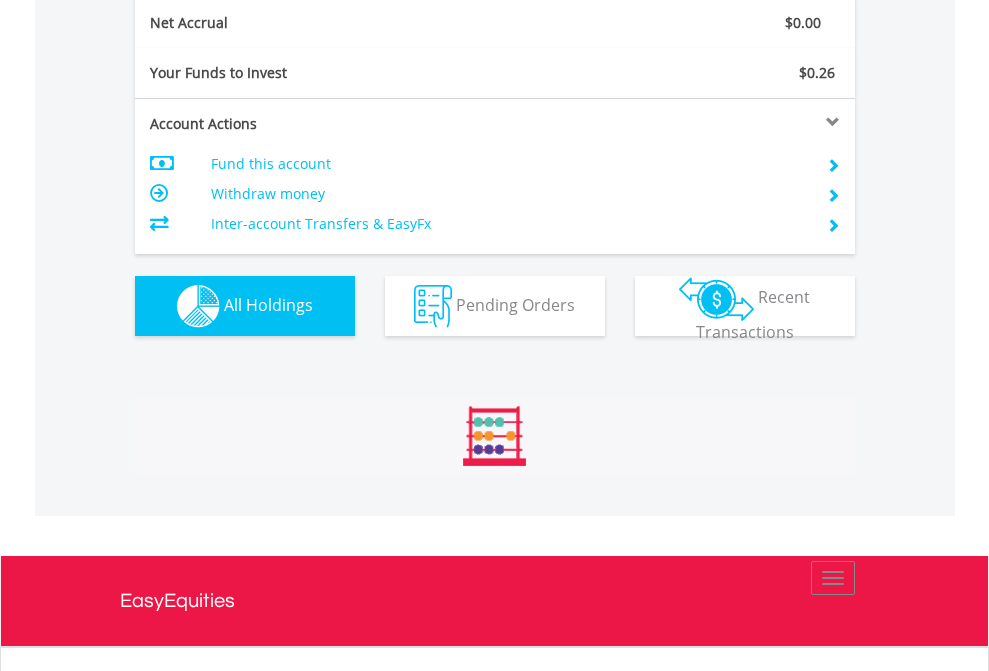 scroll, scrollTop: 999808, scrollLeft: 999687, axis: both 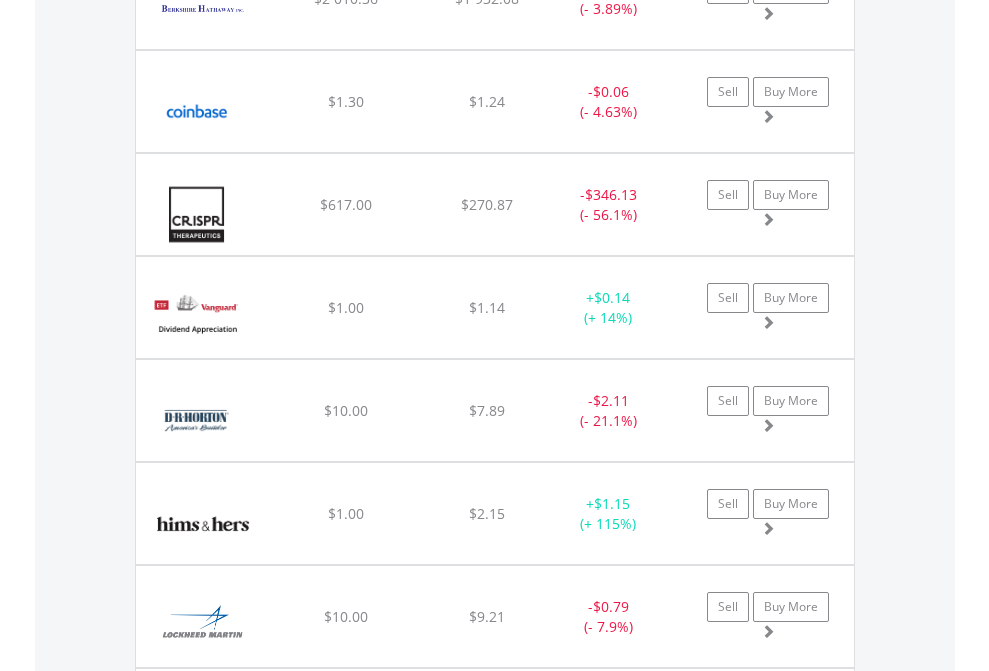 click on "EasyEquities AUD" at bounding box center [818, -2076] 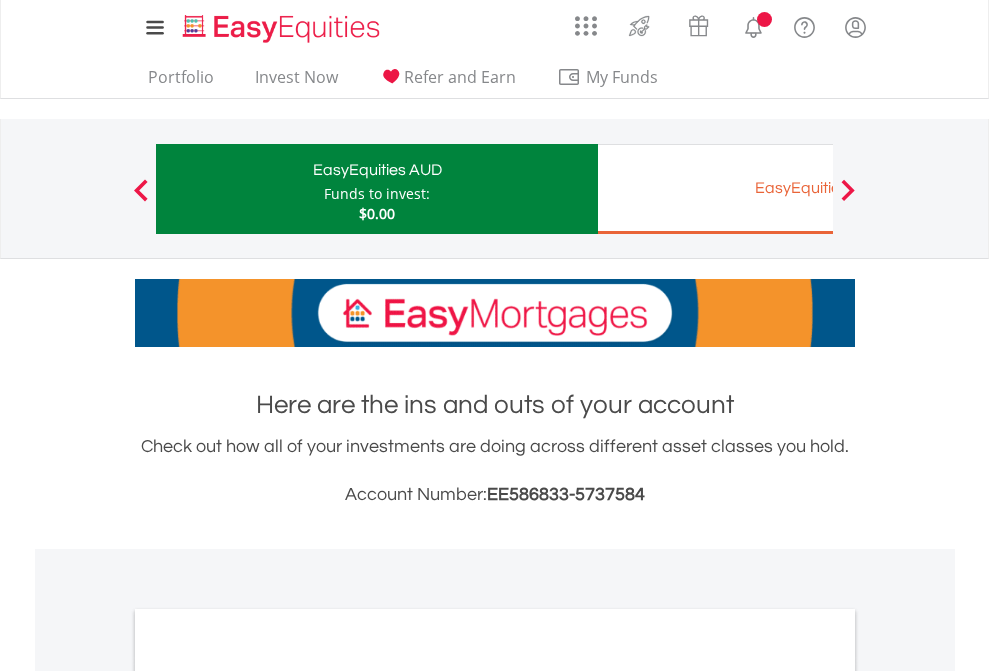 scroll, scrollTop: 0, scrollLeft: 0, axis: both 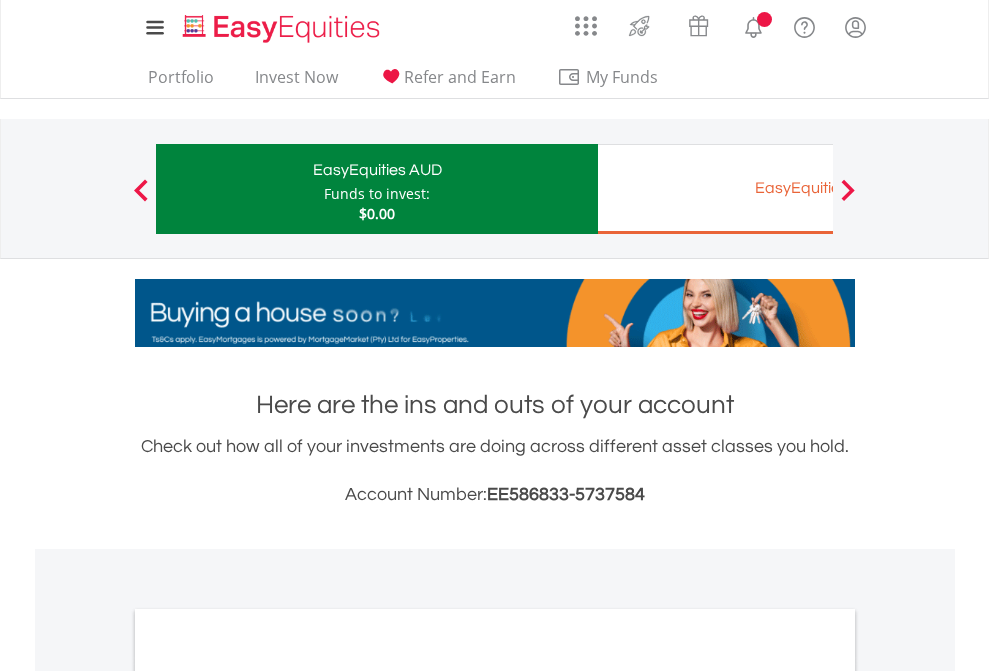 click on "All Holdings" at bounding box center (268, 1096) 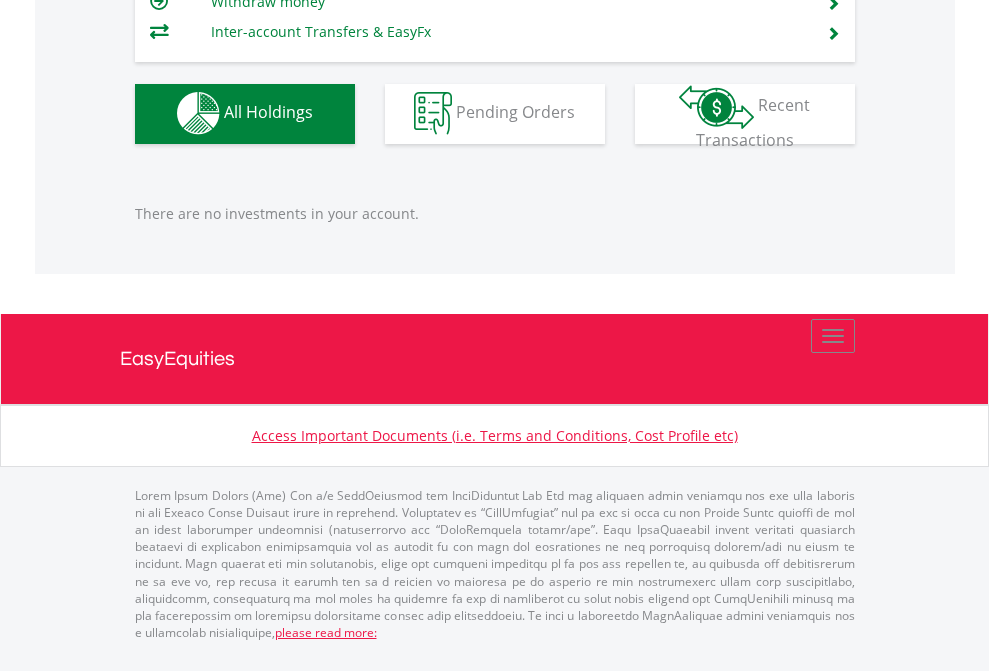 scroll, scrollTop: 1980, scrollLeft: 0, axis: vertical 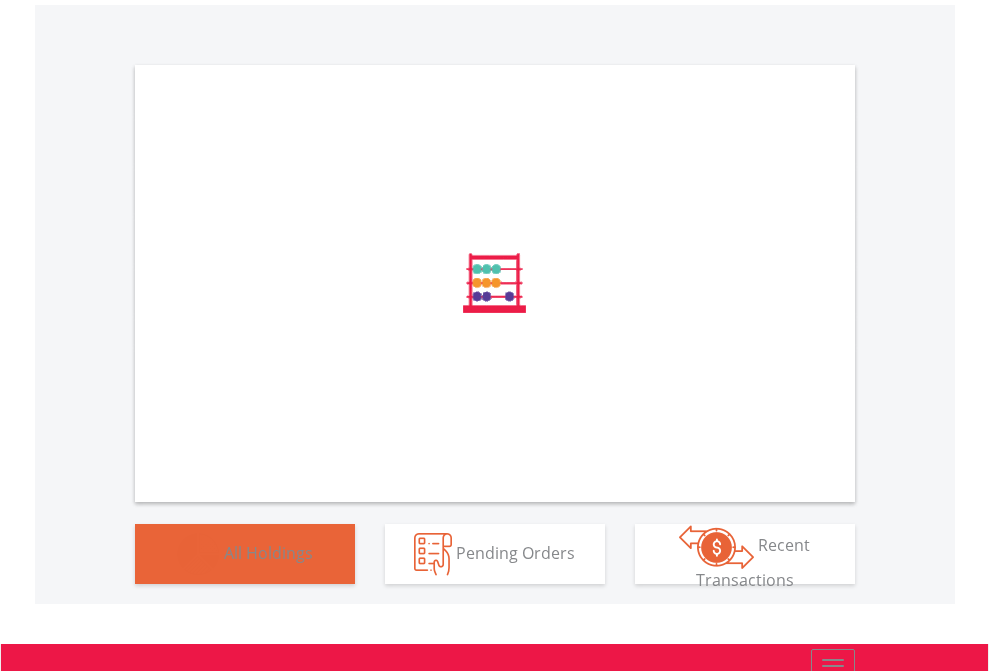click on "All Holdings" at bounding box center [268, 552] 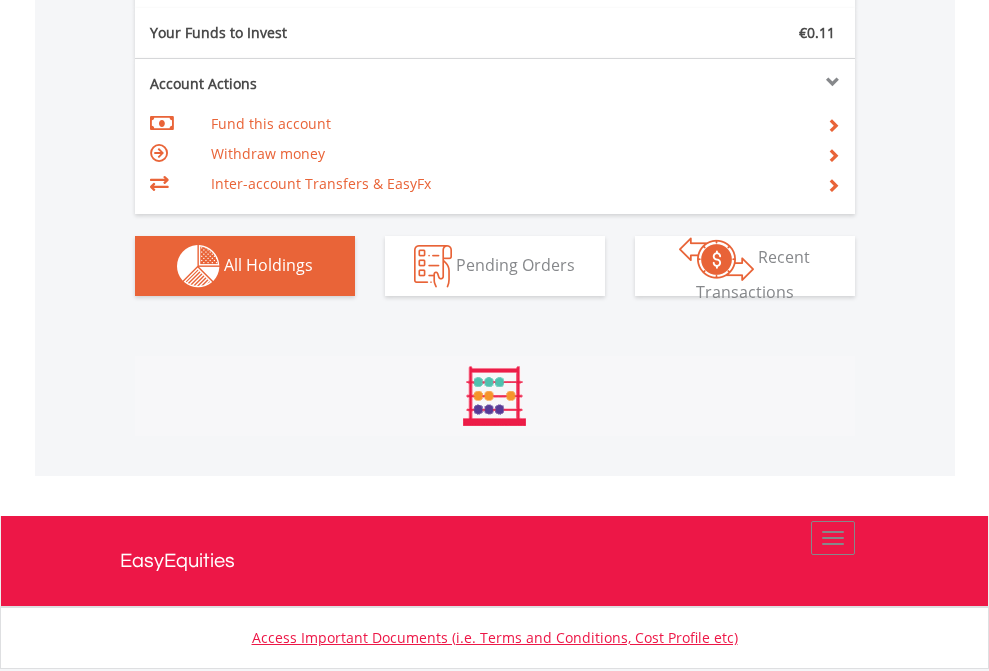 scroll, scrollTop: 999808, scrollLeft: 999687, axis: both 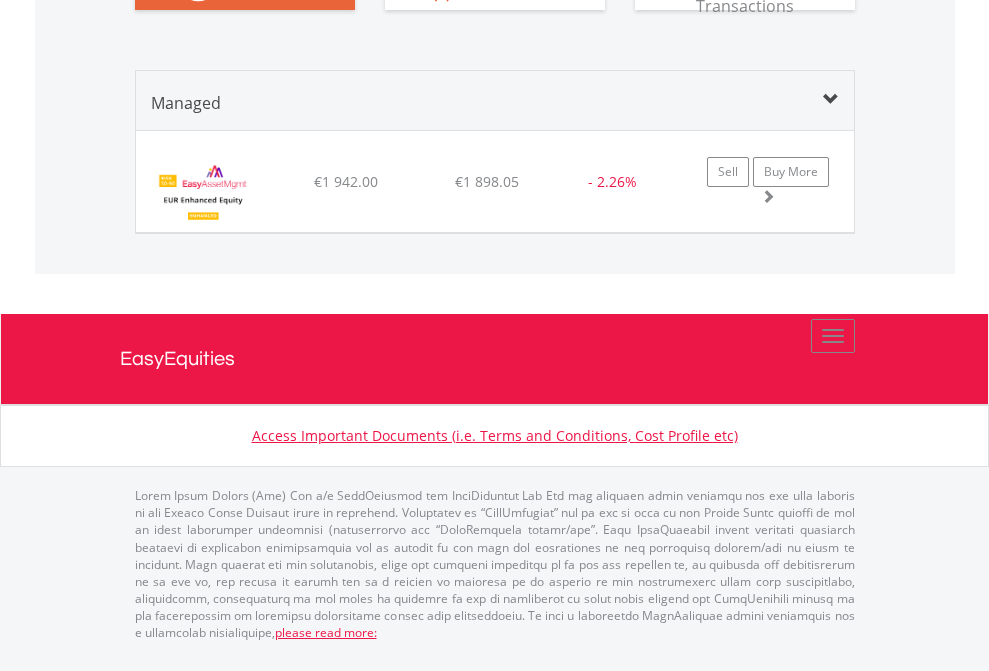 click on "EasyEquities GBP" at bounding box center (818, -1300) 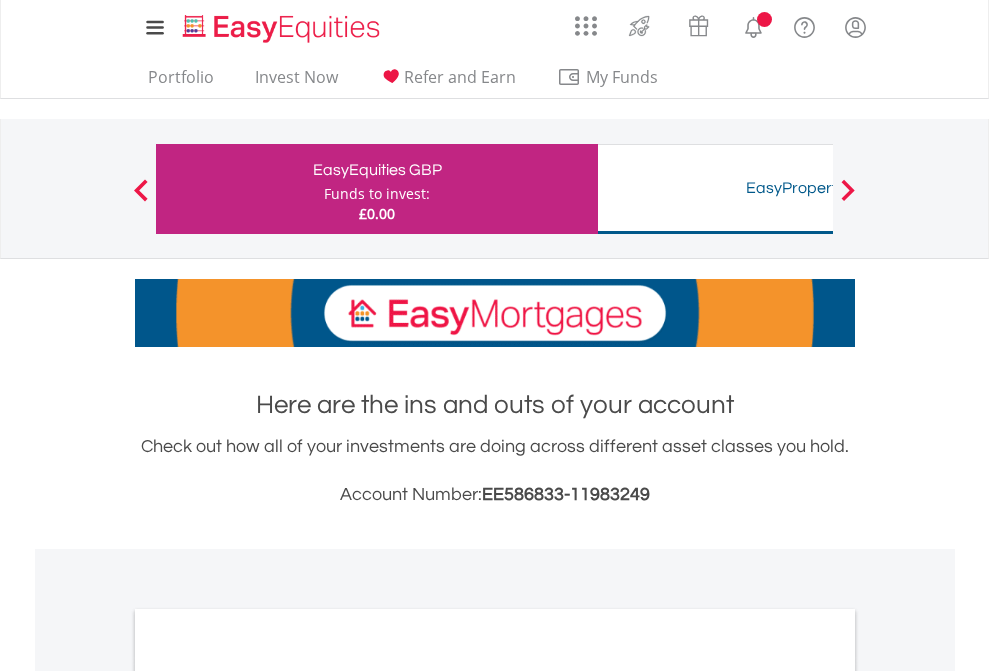 scroll, scrollTop: 1202, scrollLeft: 0, axis: vertical 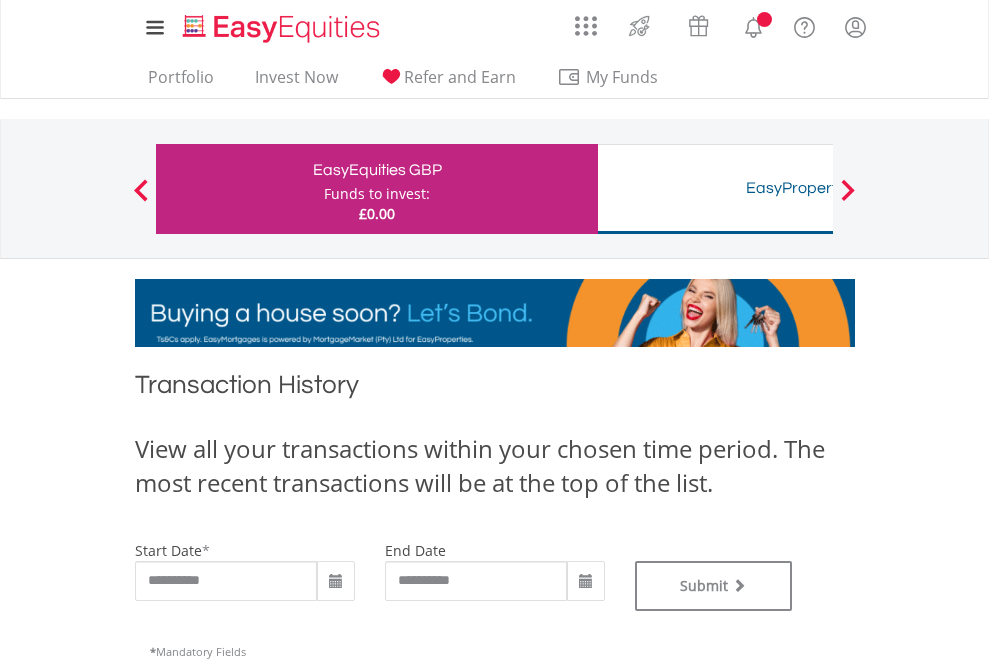 type on "**********" 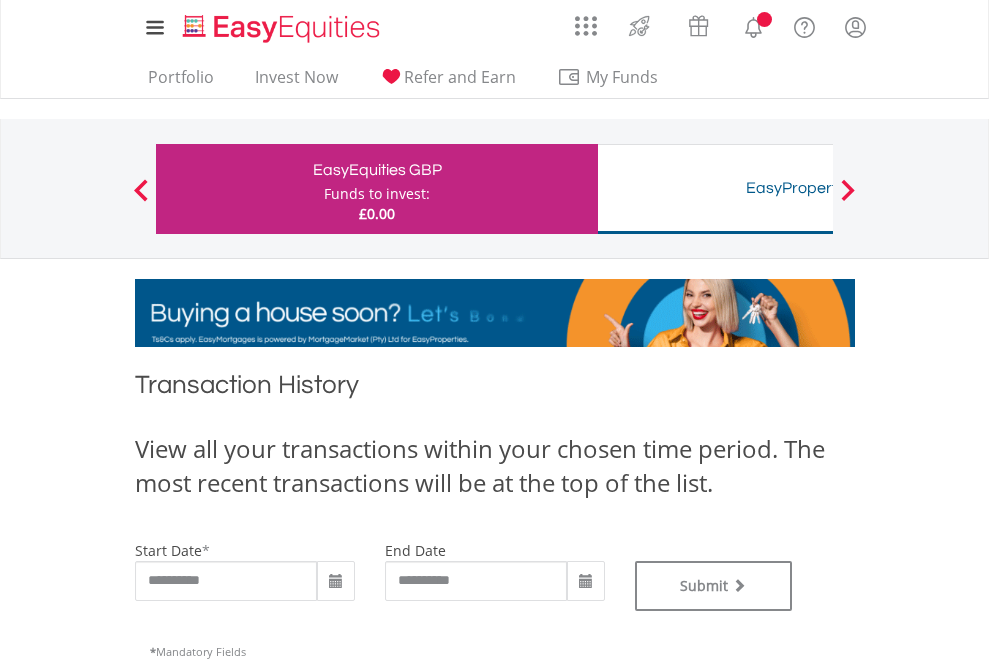 type on "**********" 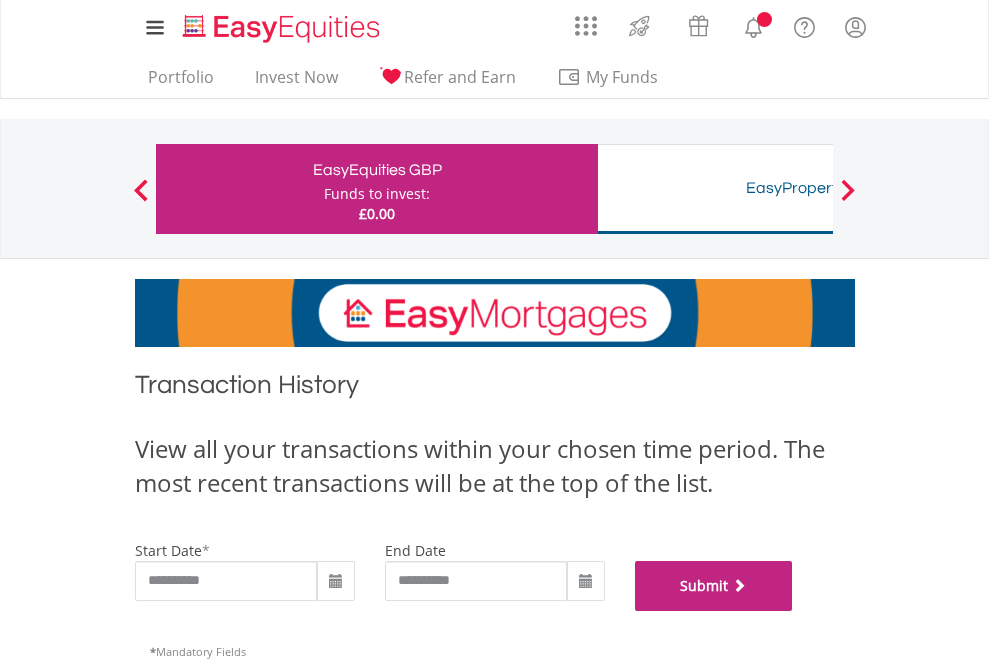 click on "Submit" at bounding box center [714, 586] 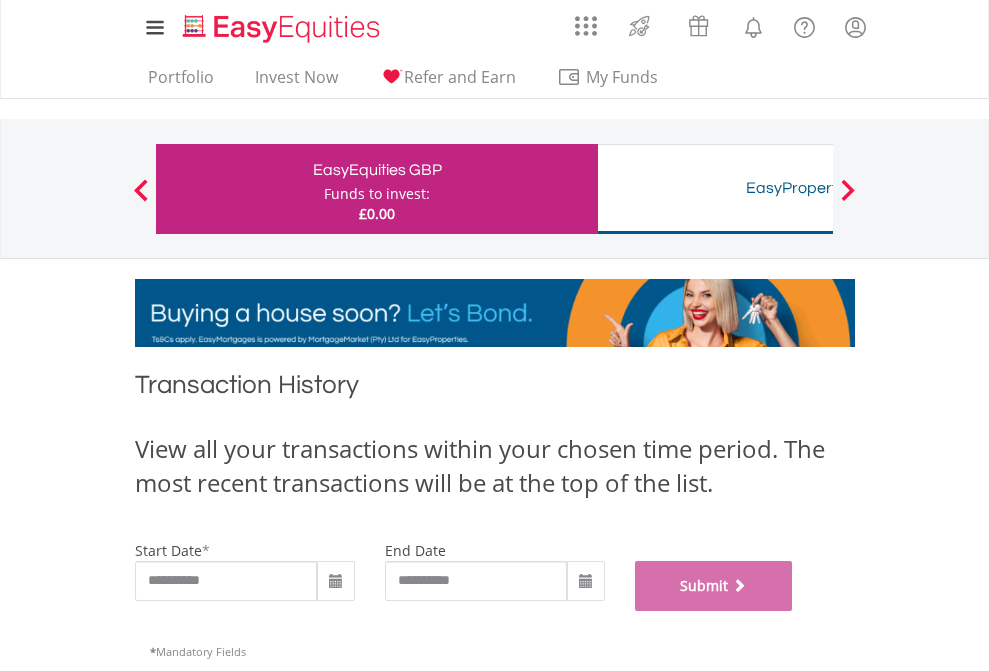 scroll, scrollTop: 811, scrollLeft: 0, axis: vertical 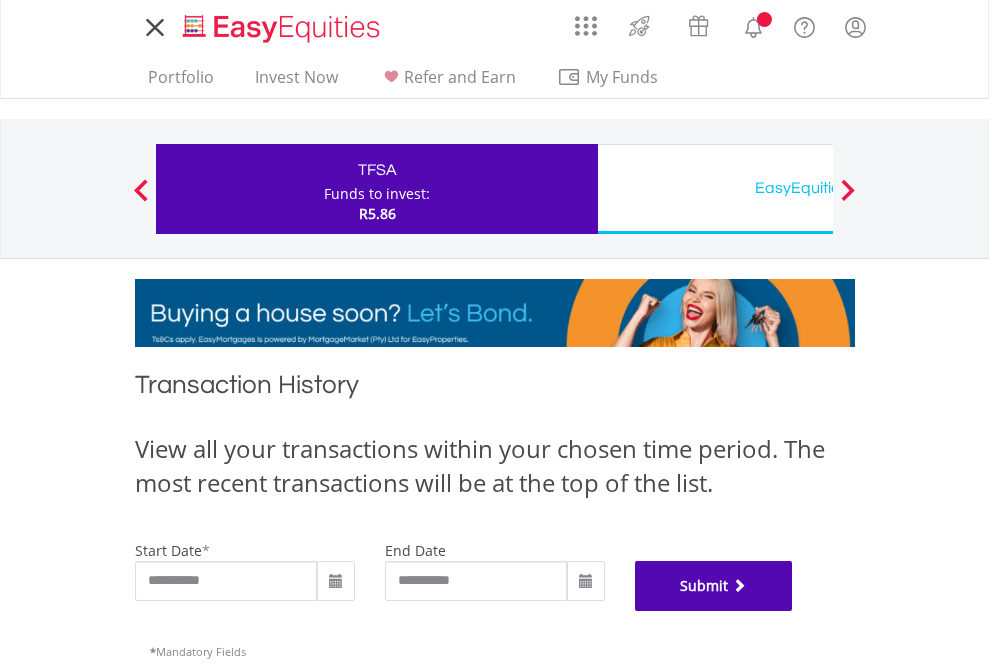 click on "Submit" at bounding box center [714, 586] 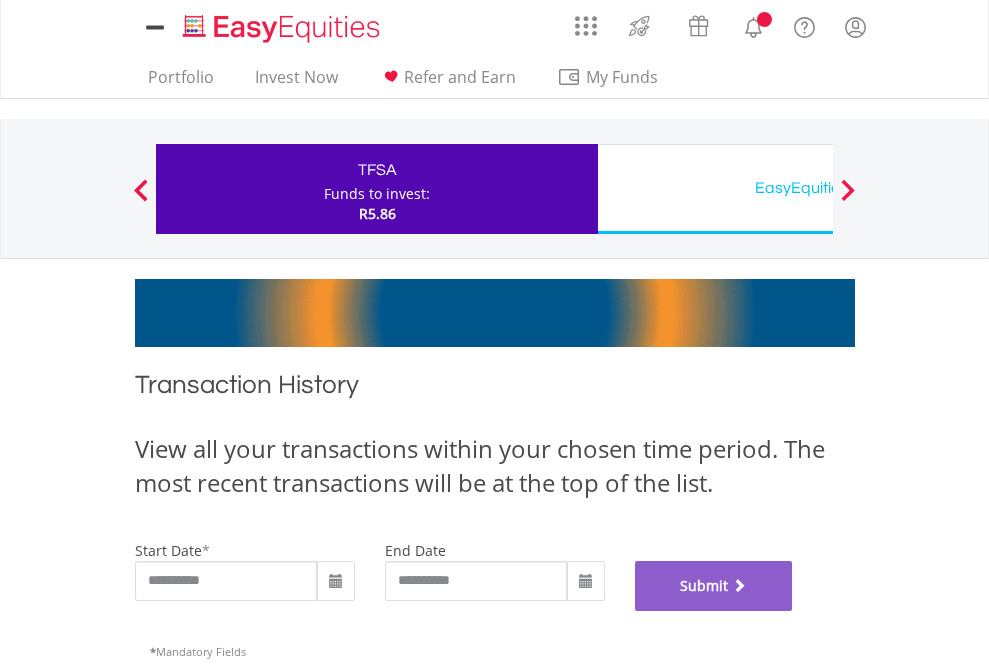 scroll, scrollTop: 811, scrollLeft: 0, axis: vertical 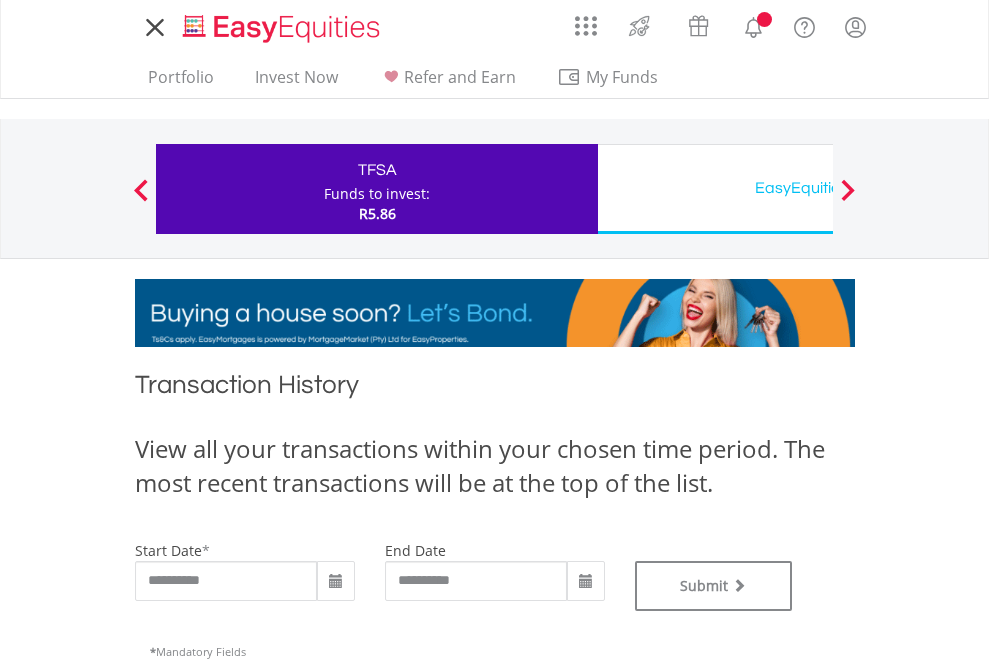 click on "EasyEquities USD" at bounding box center [818, 188] 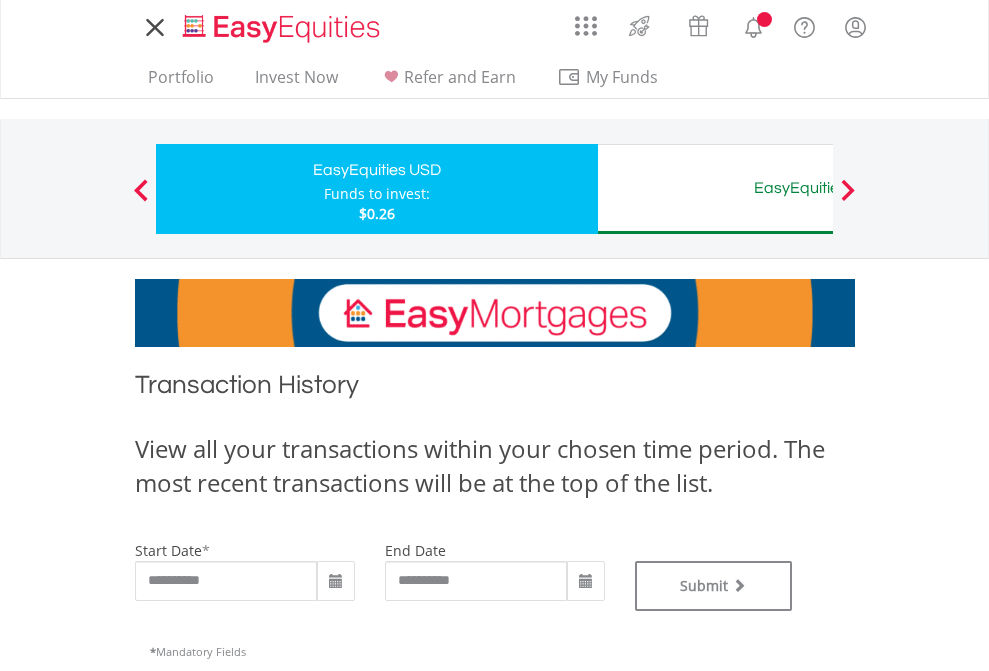 scroll, scrollTop: 0, scrollLeft: 0, axis: both 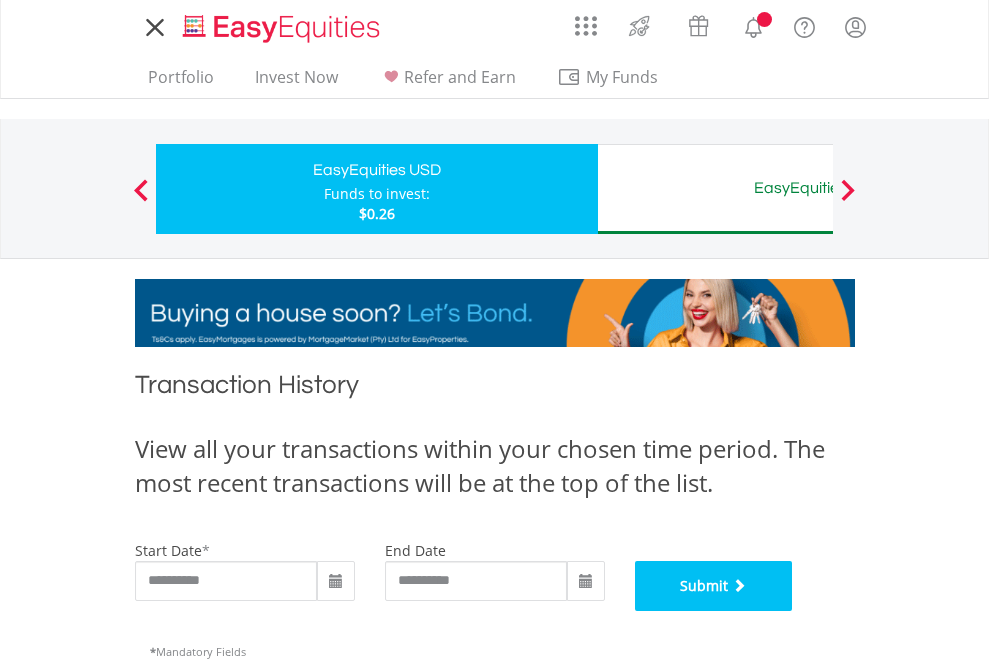 click on "Submit" at bounding box center [714, 586] 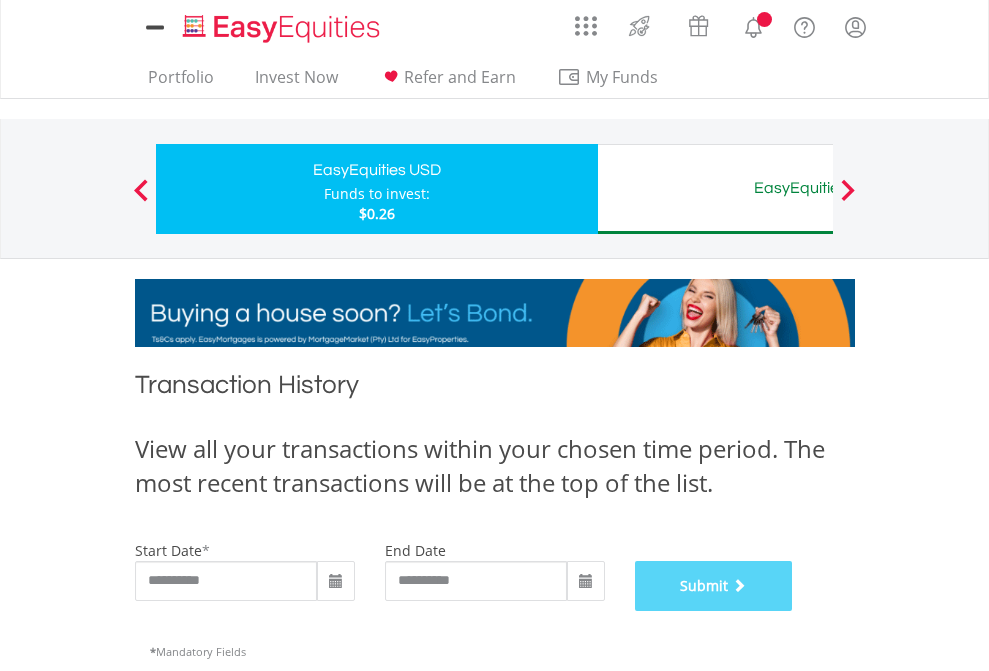 scroll, scrollTop: 811, scrollLeft: 0, axis: vertical 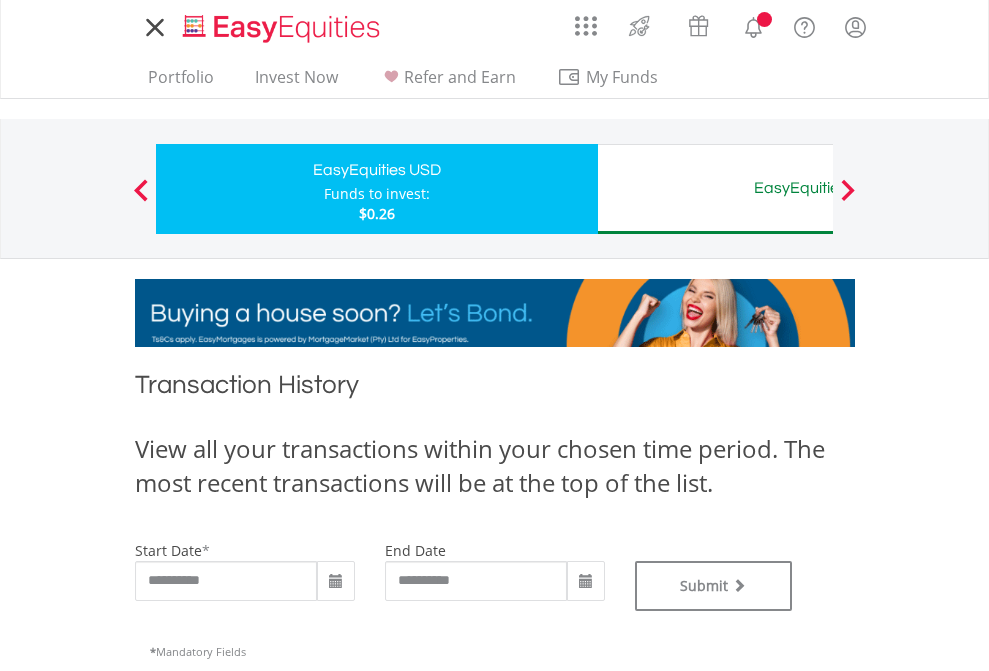 click on "EasyEquities AUD" at bounding box center (818, 188) 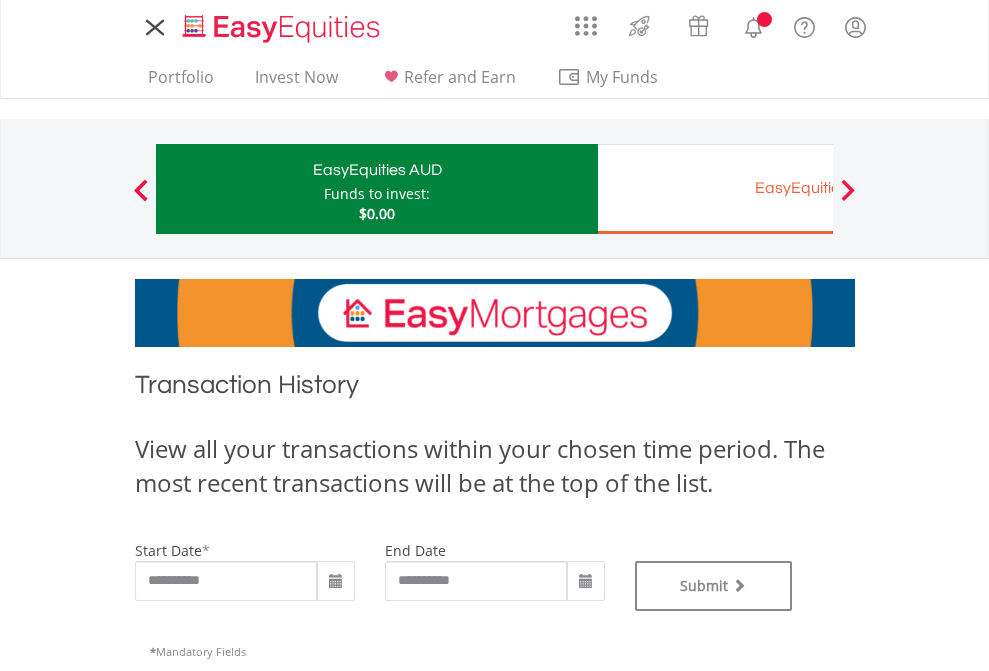scroll, scrollTop: 0, scrollLeft: 0, axis: both 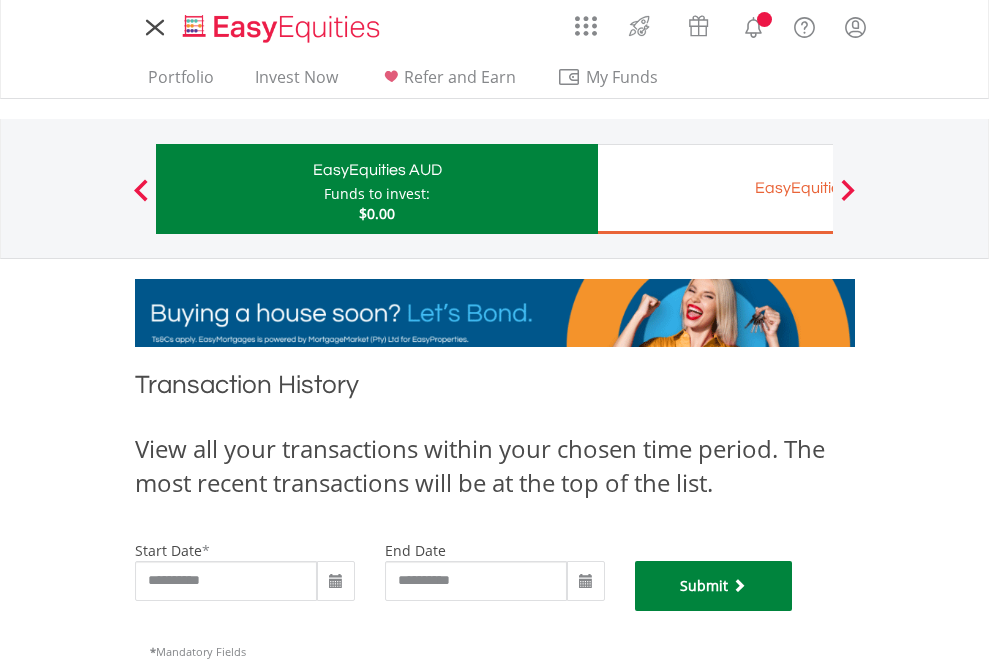 click on "Submit" at bounding box center [714, 586] 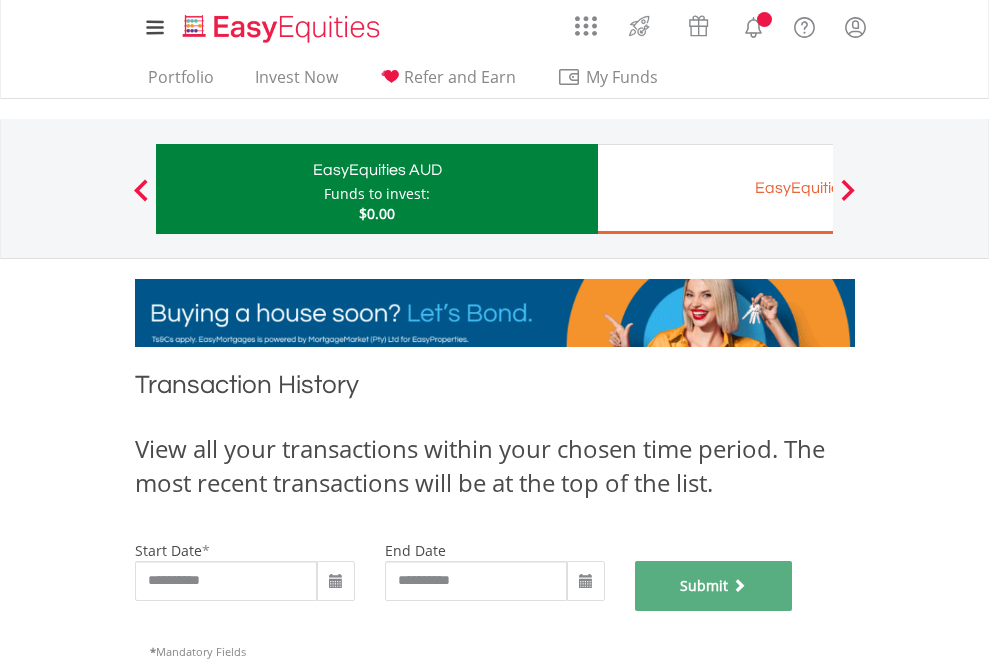 scroll, scrollTop: 811, scrollLeft: 0, axis: vertical 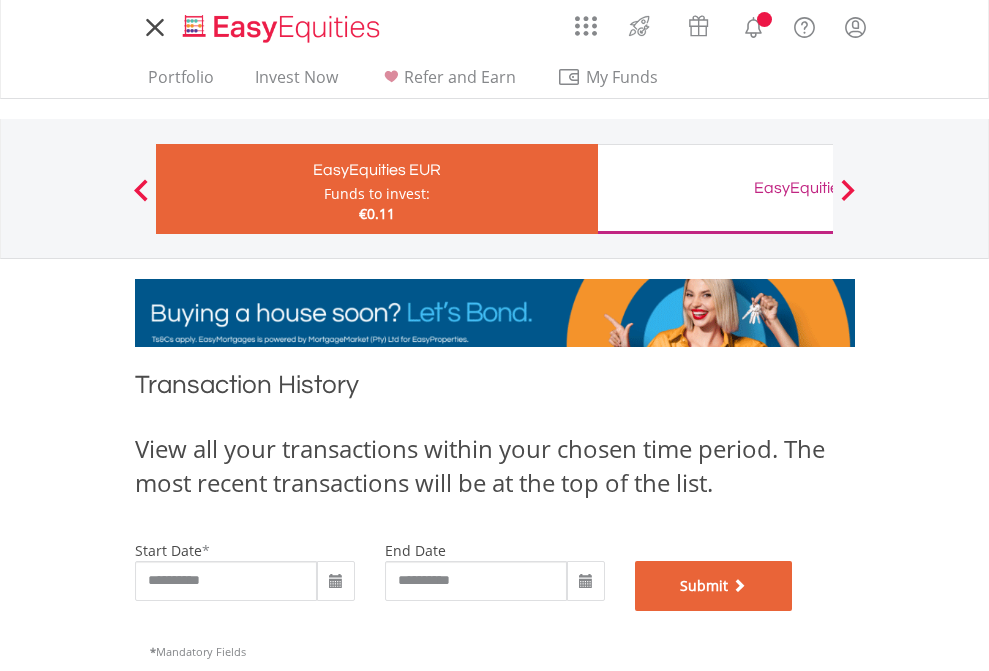 click on "Submit" at bounding box center (714, 586) 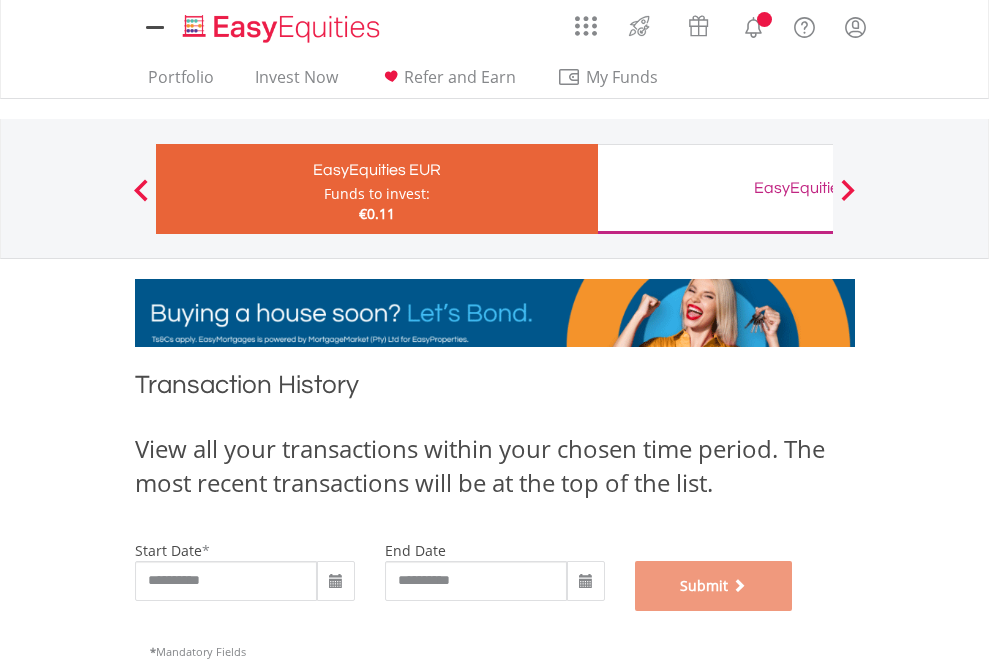 scroll, scrollTop: 811, scrollLeft: 0, axis: vertical 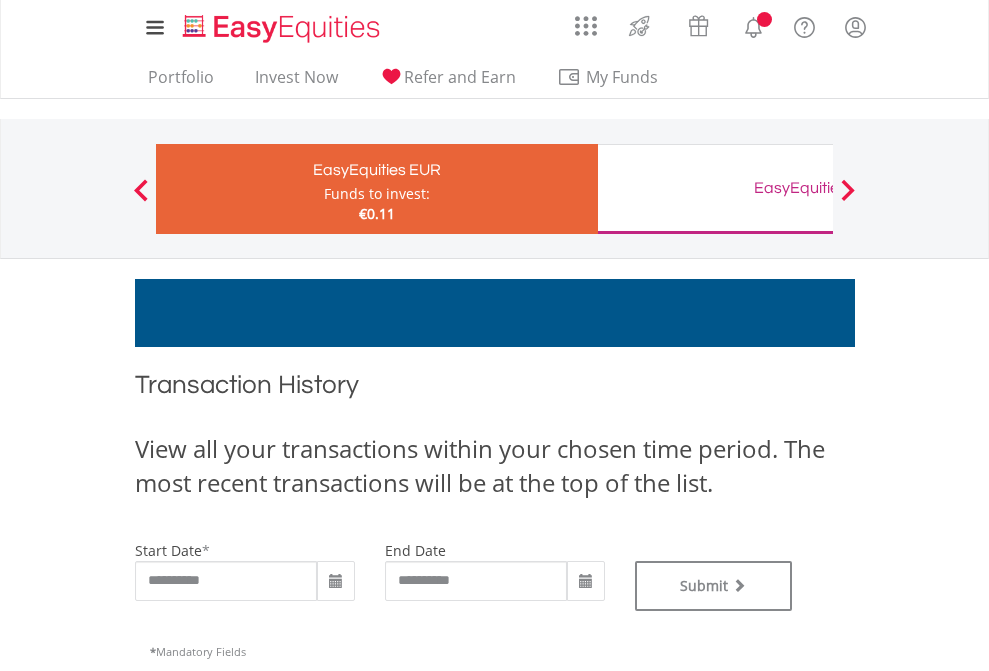 click on "EasyEquities GBP" at bounding box center (818, 188) 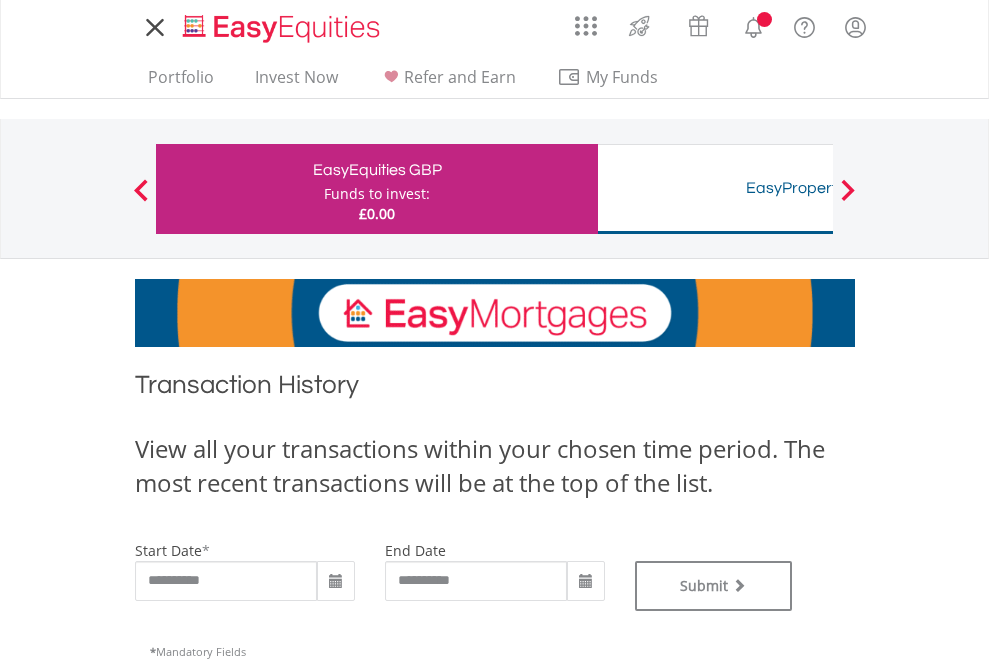 scroll, scrollTop: 0, scrollLeft: 0, axis: both 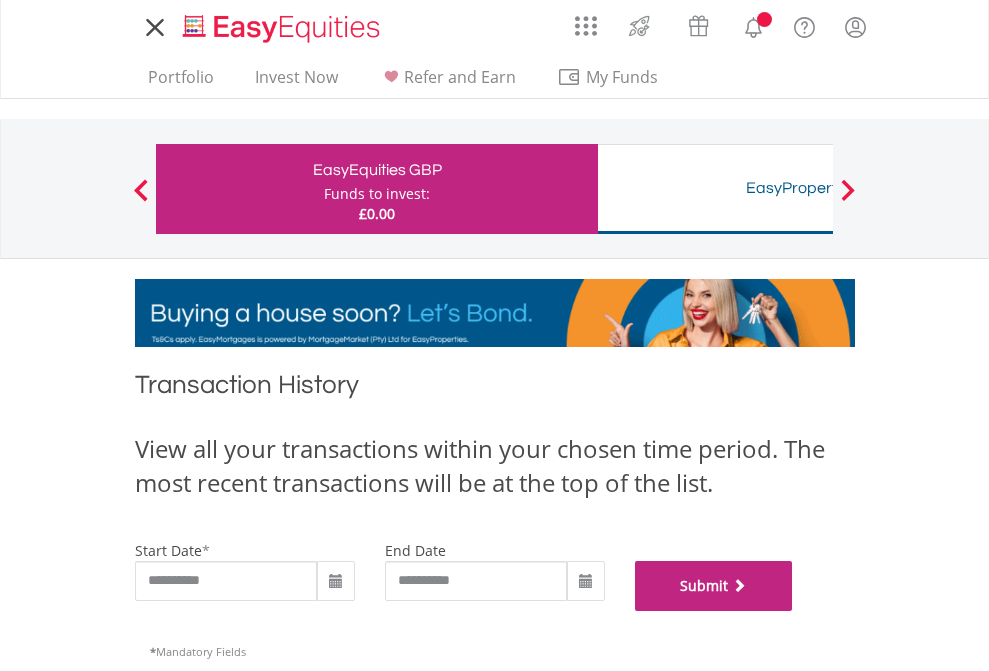 click on "Submit" at bounding box center [714, 586] 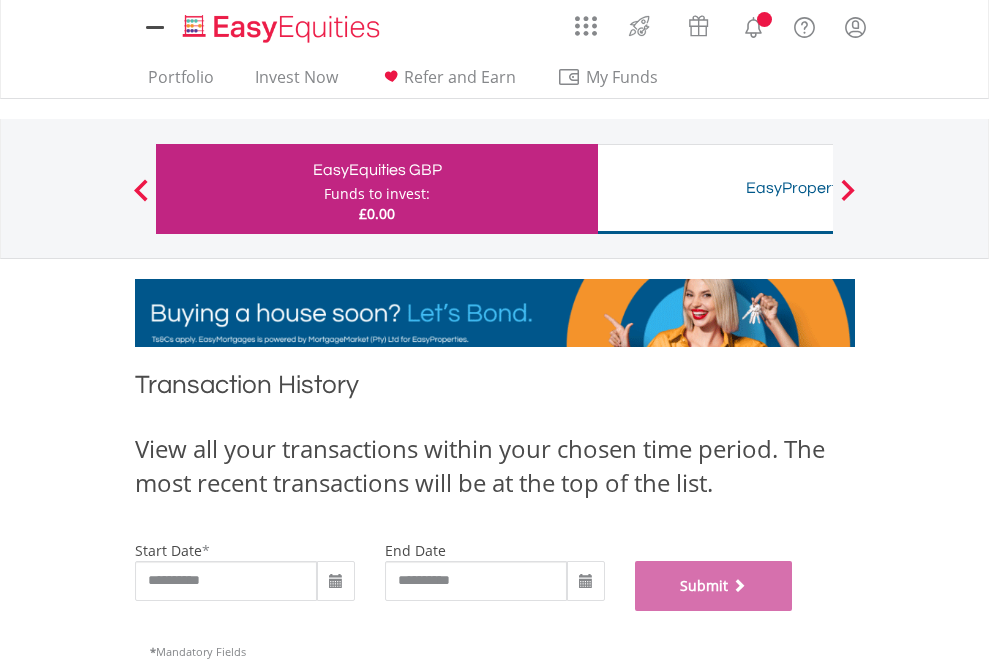 scroll, scrollTop: 811, scrollLeft: 0, axis: vertical 